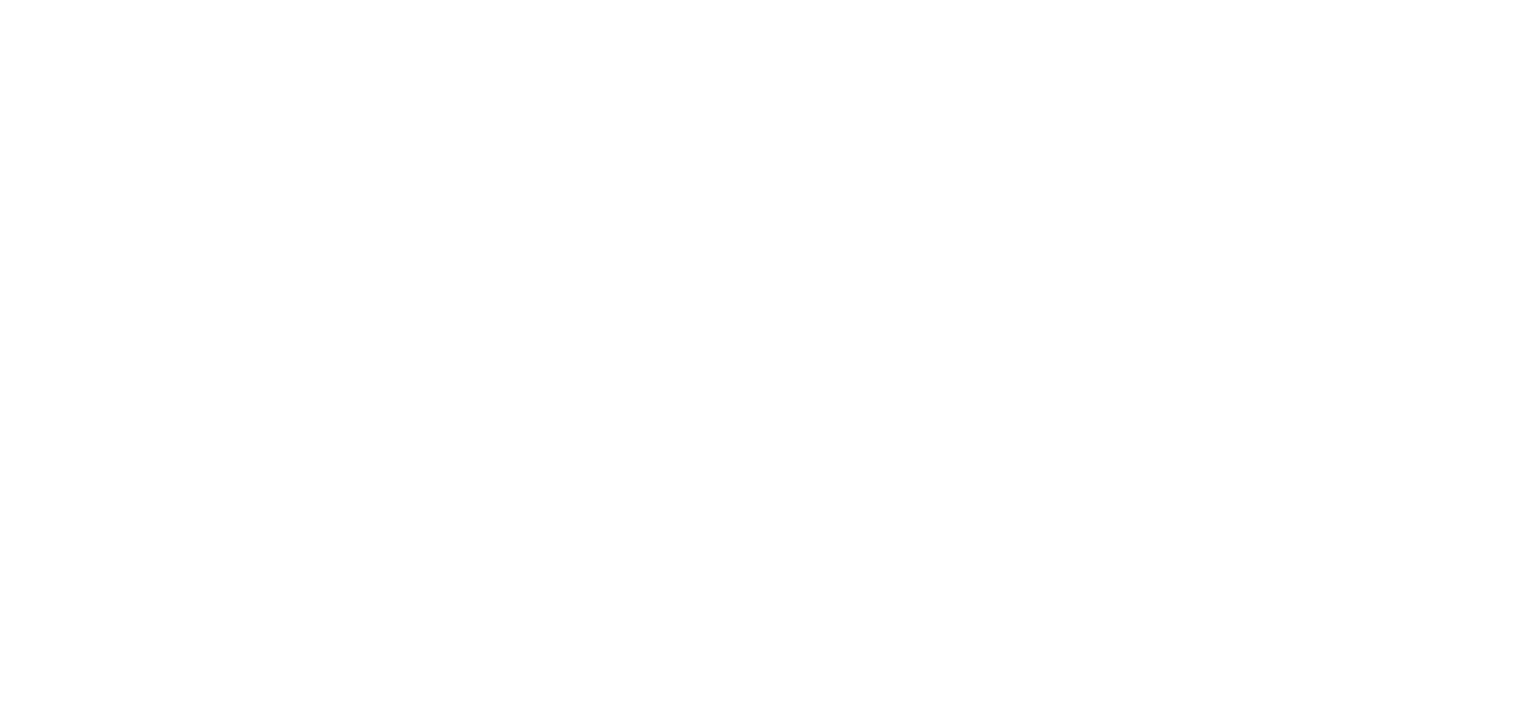 scroll, scrollTop: 0, scrollLeft: 0, axis: both 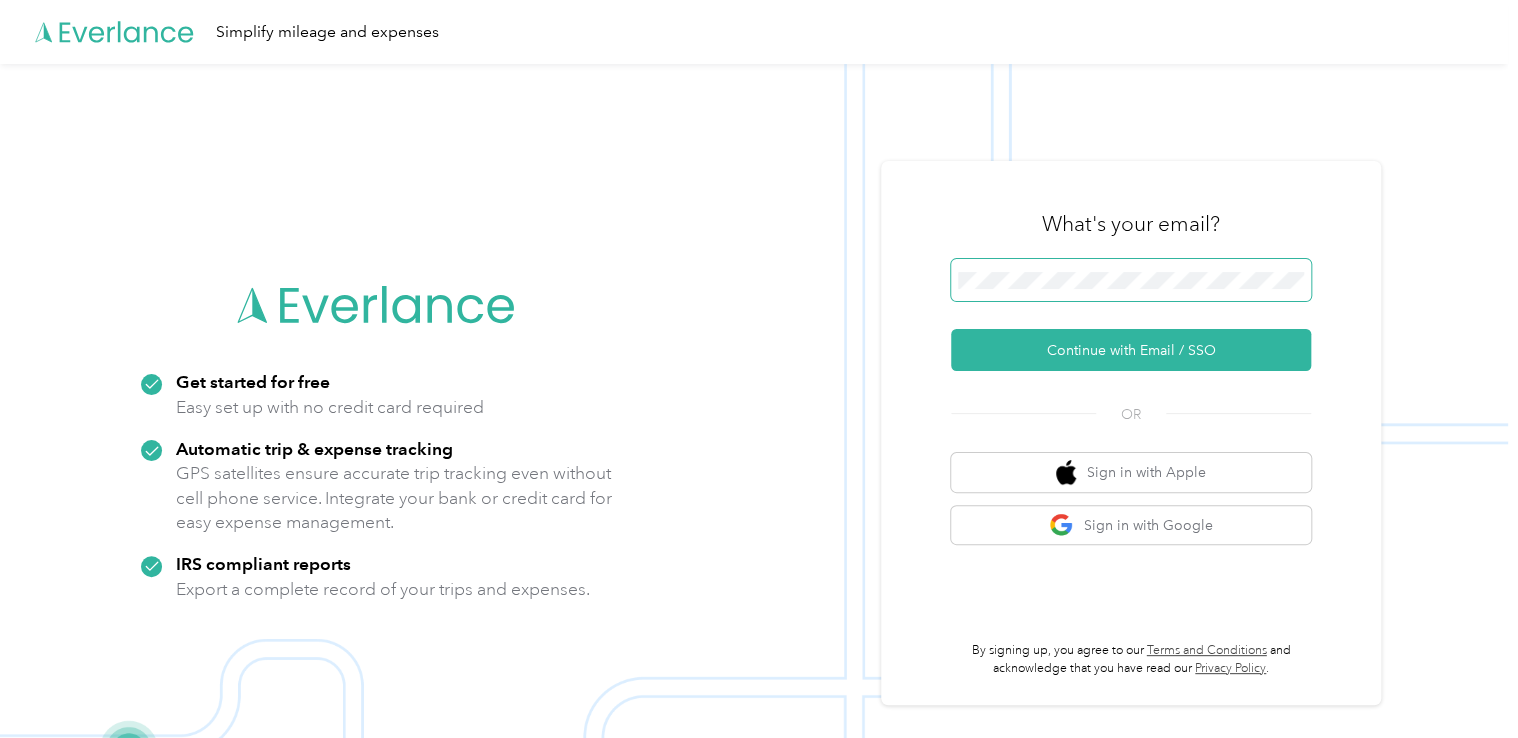 click at bounding box center [1131, 280] 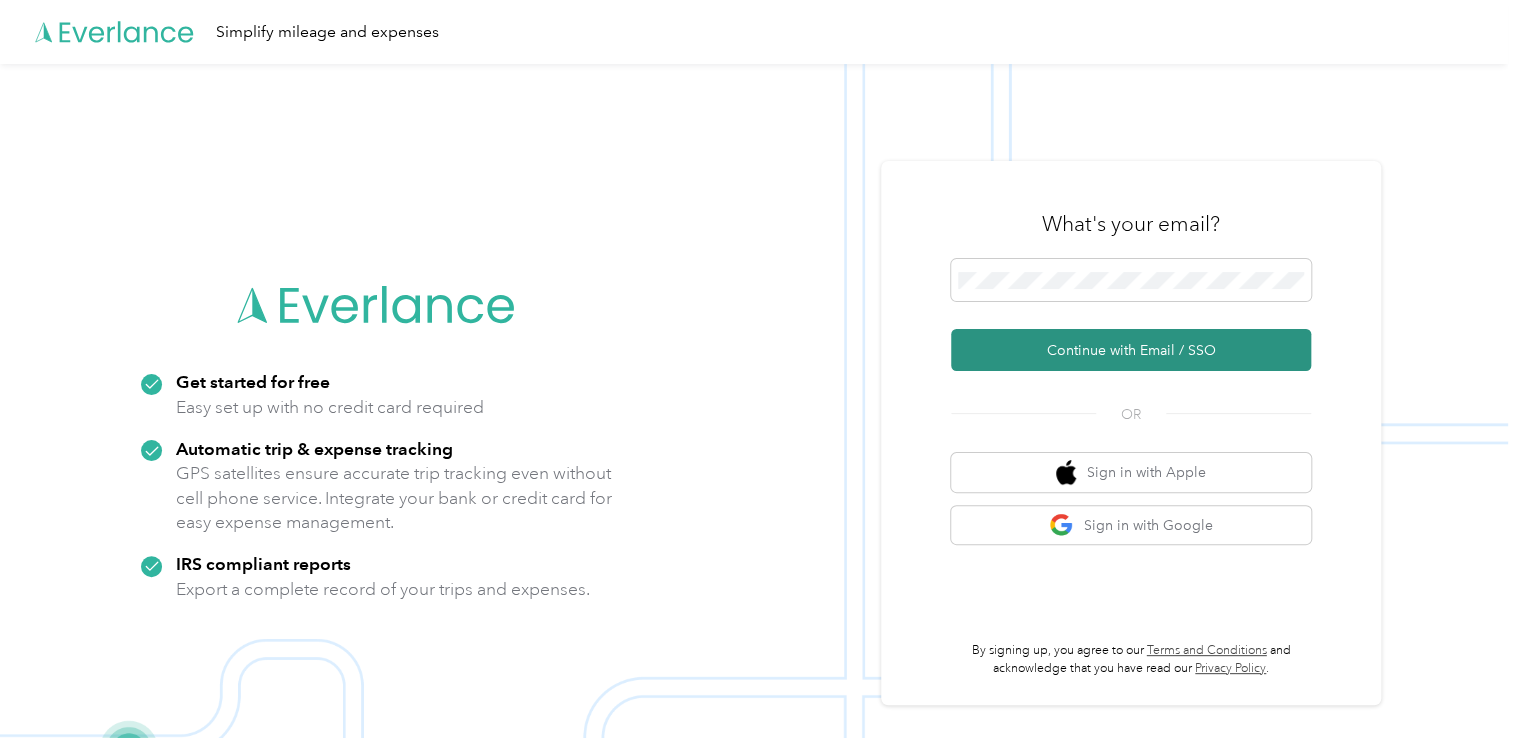 click on "Continue with Email / SSO" at bounding box center [1131, 350] 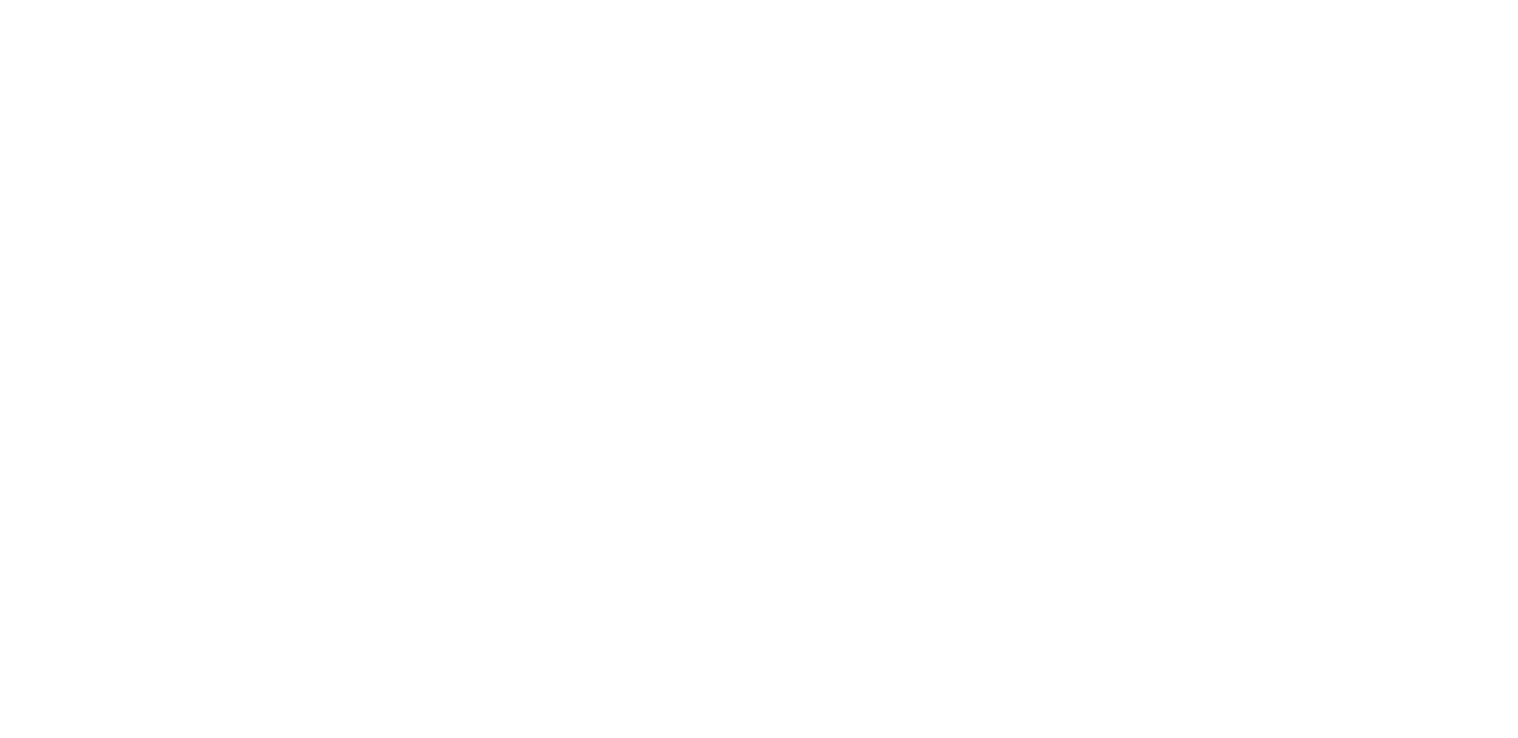 scroll, scrollTop: 0, scrollLeft: 0, axis: both 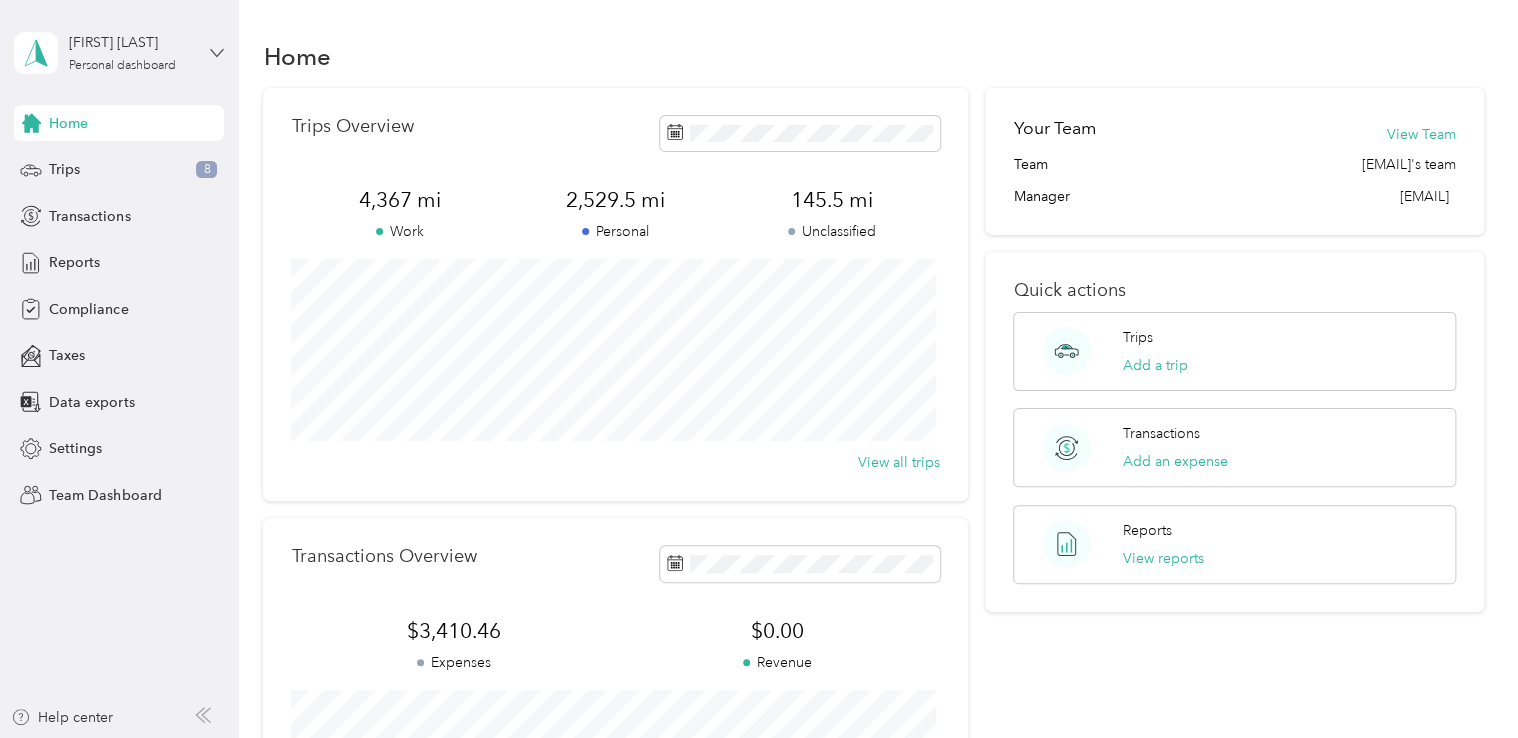 click 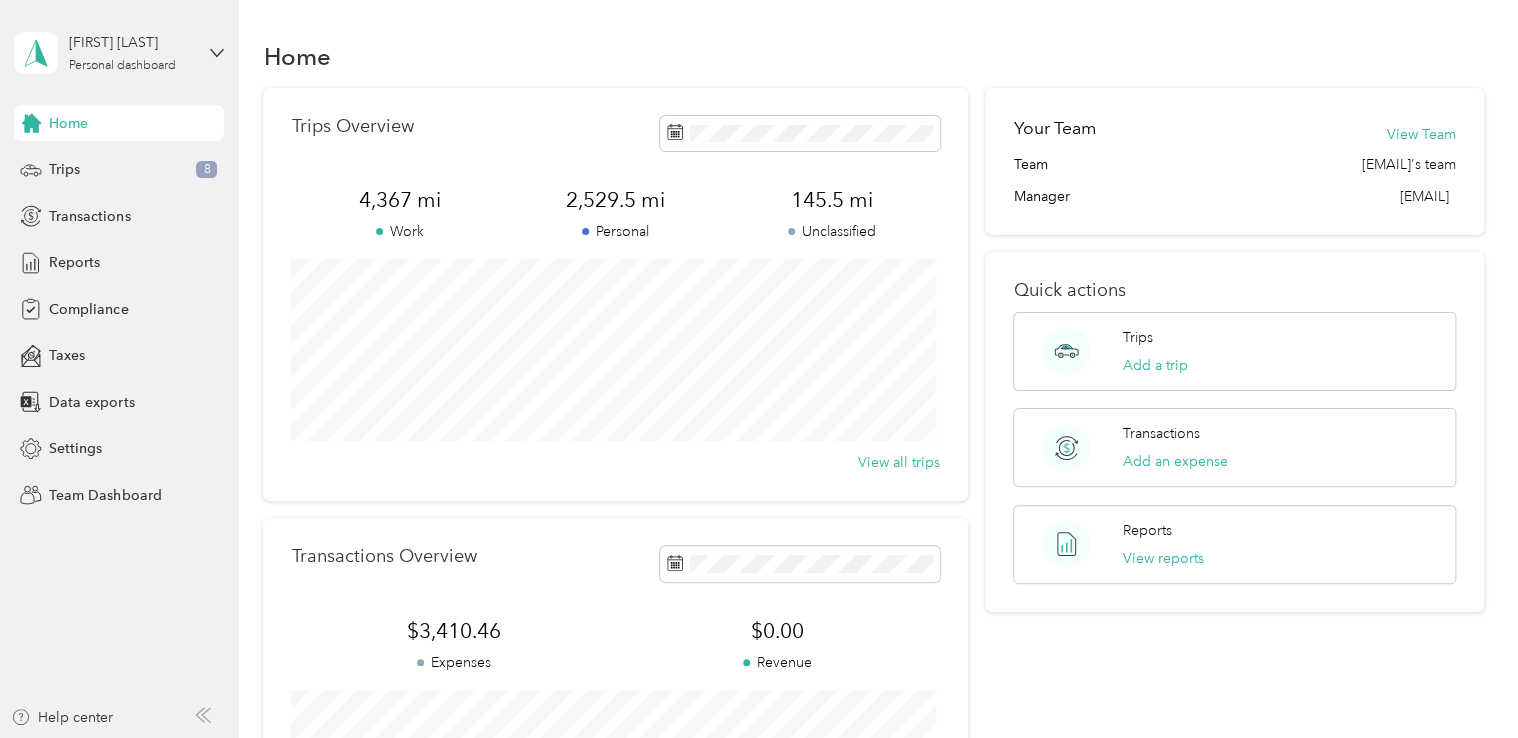 click on "Team dashboard" at bounding box center (167, 156) 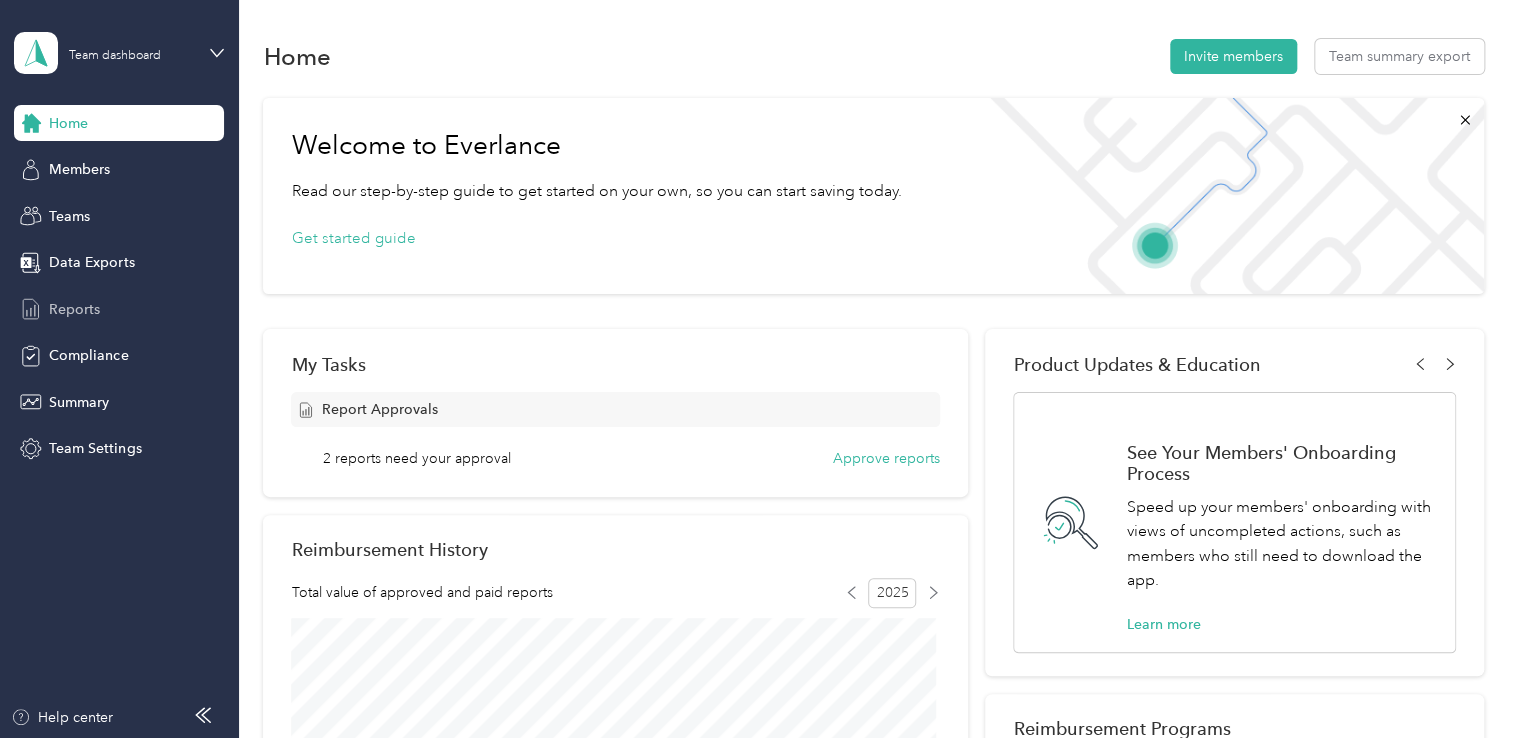 click on "Reports" at bounding box center [119, 309] 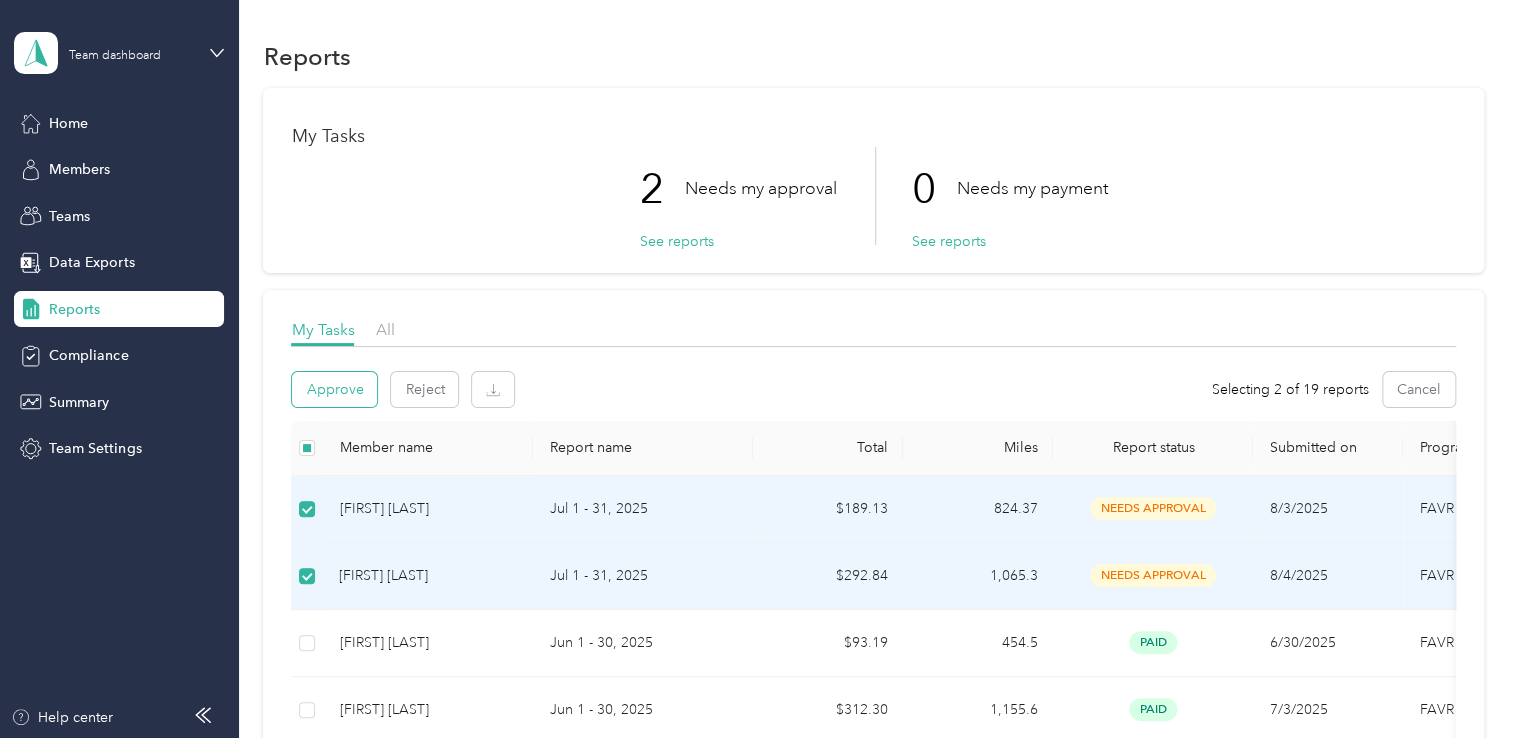 click on "Approve" at bounding box center [334, 389] 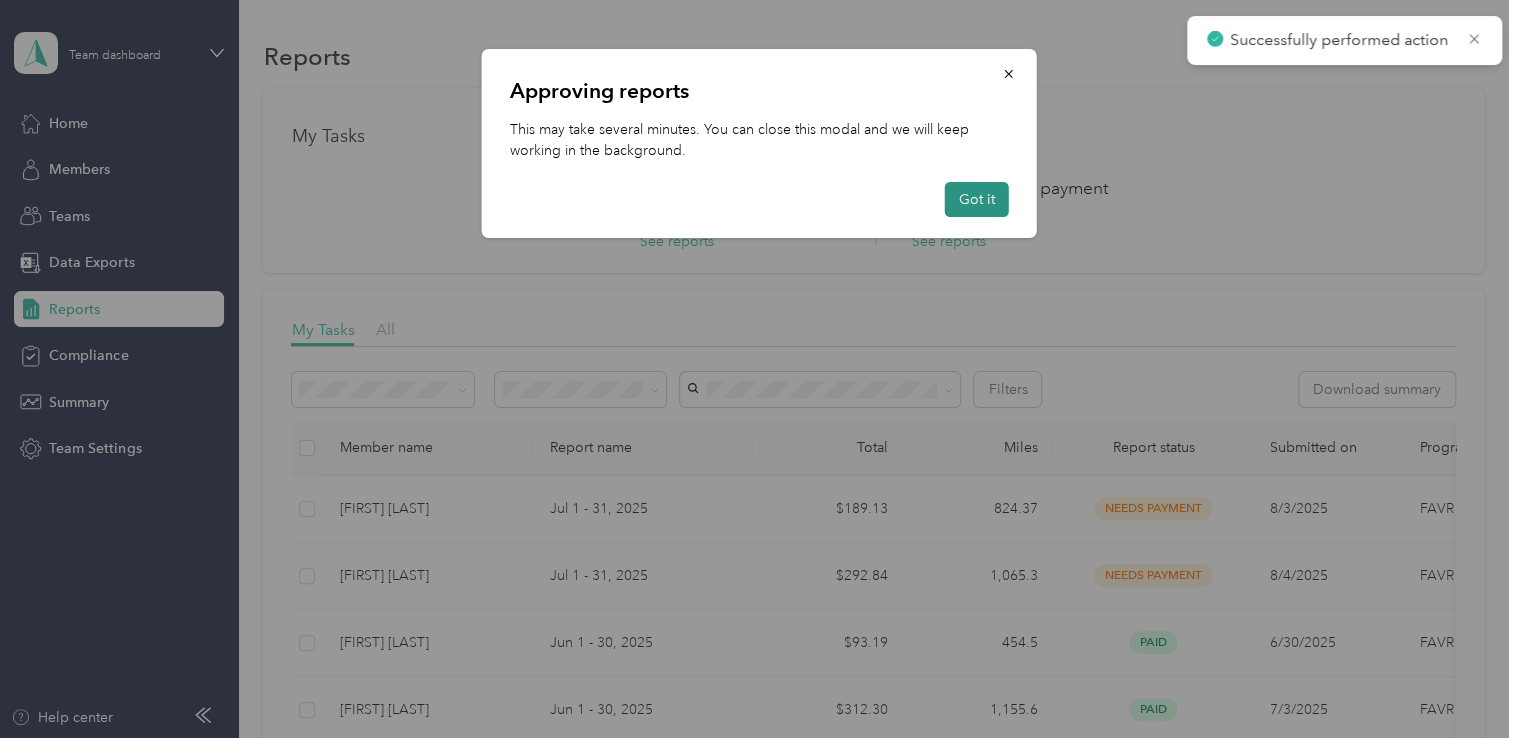 click on "Got it" at bounding box center (977, 199) 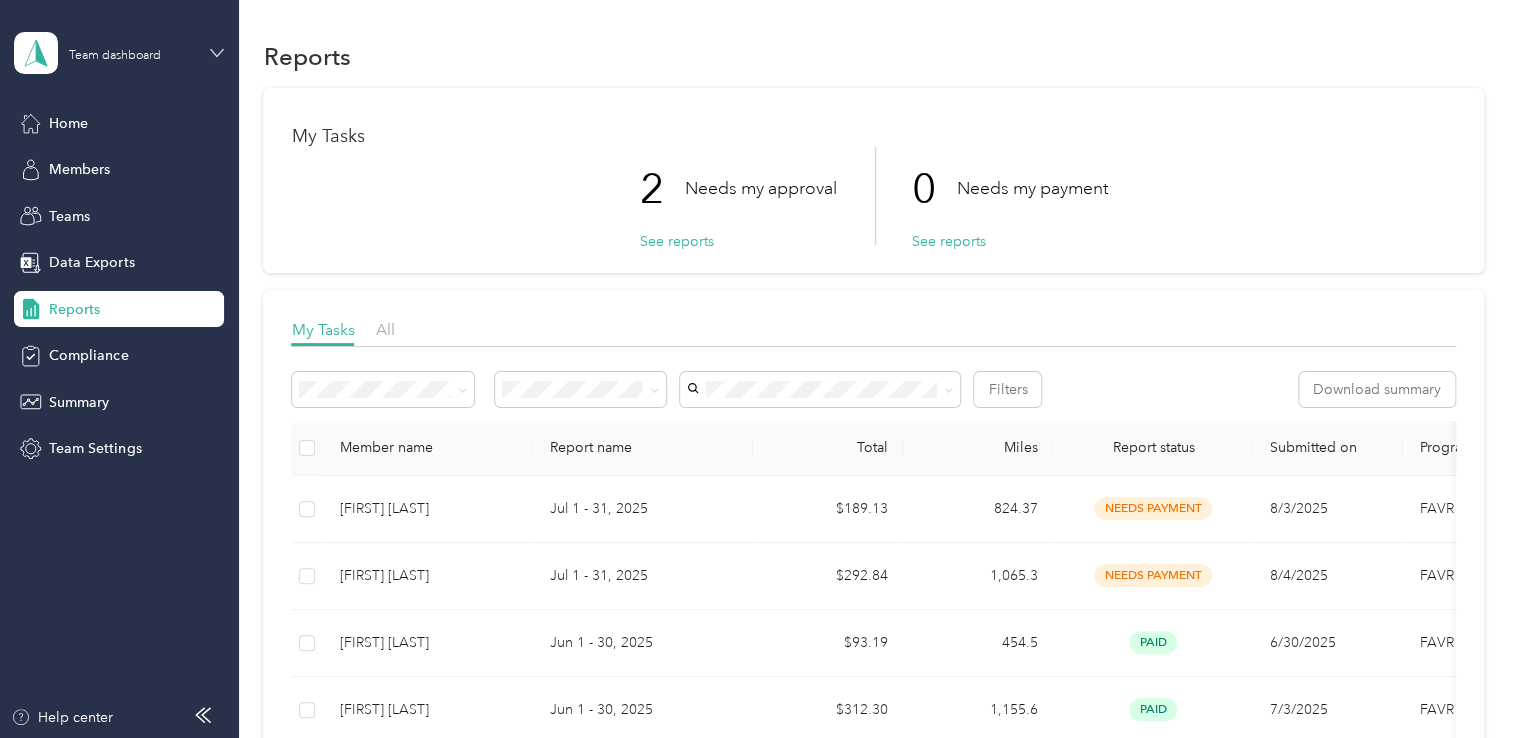 click 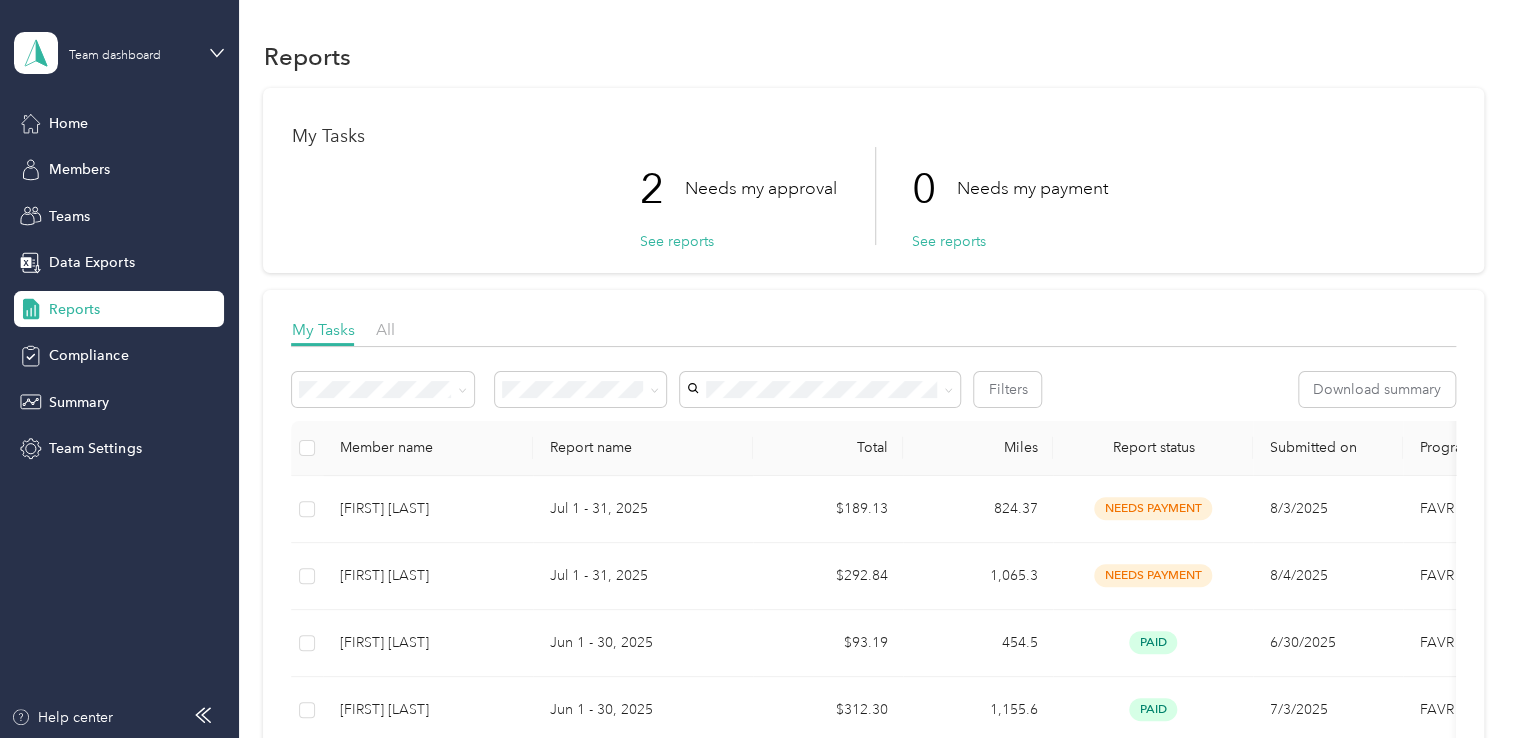 click on "Personal dashboard" at bounding box center (167, 209) 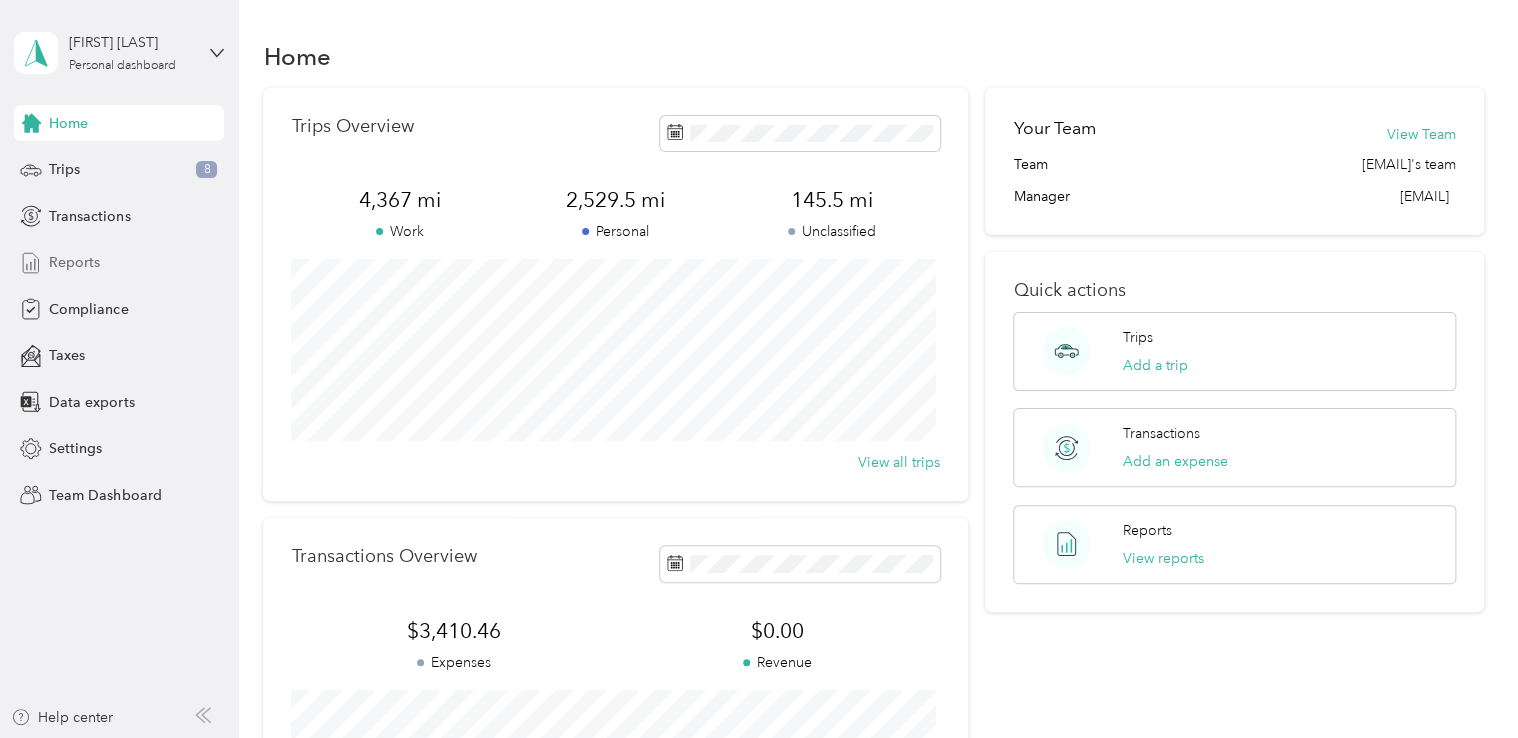 click on "Reports" at bounding box center (119, 263) 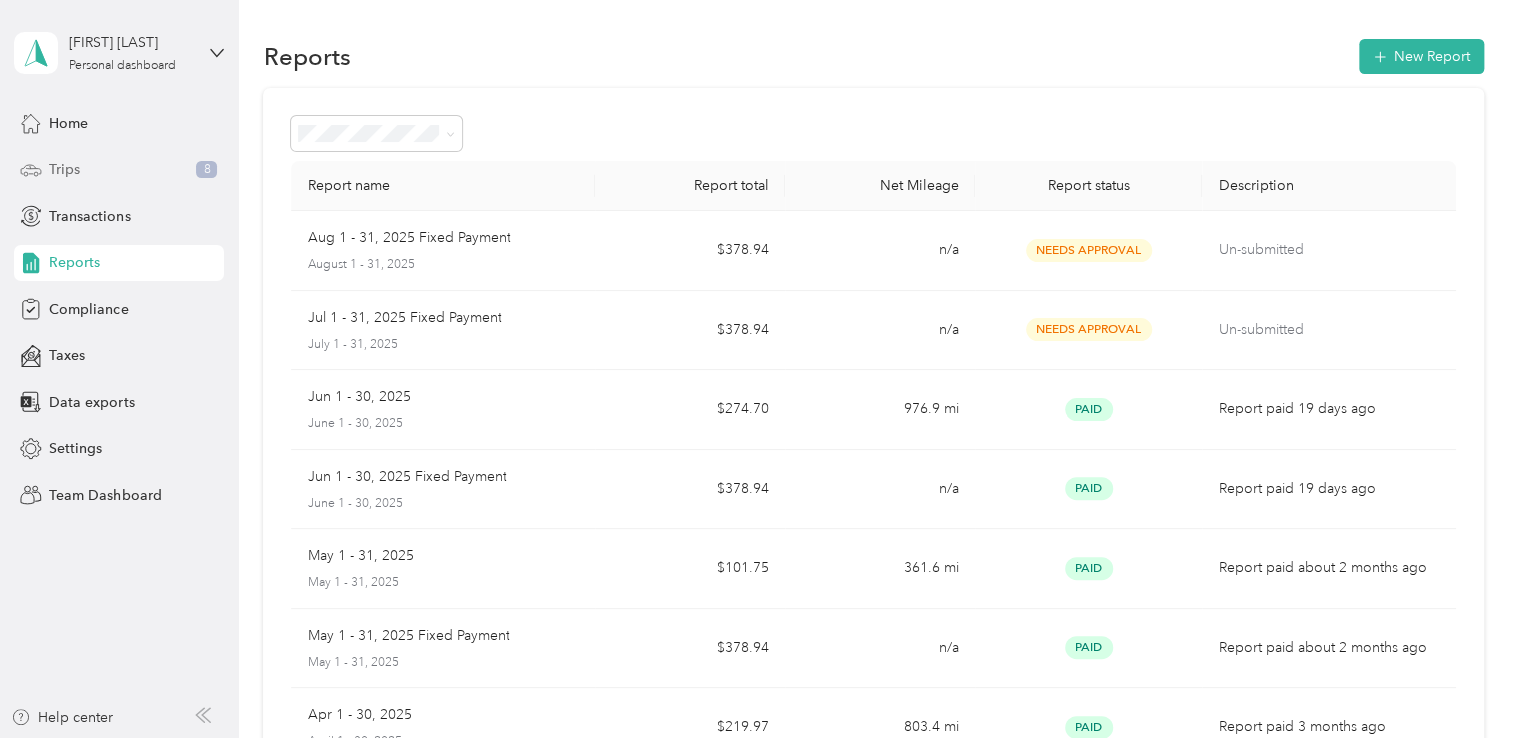 click on "Trips" at bounding box center [64, 169] 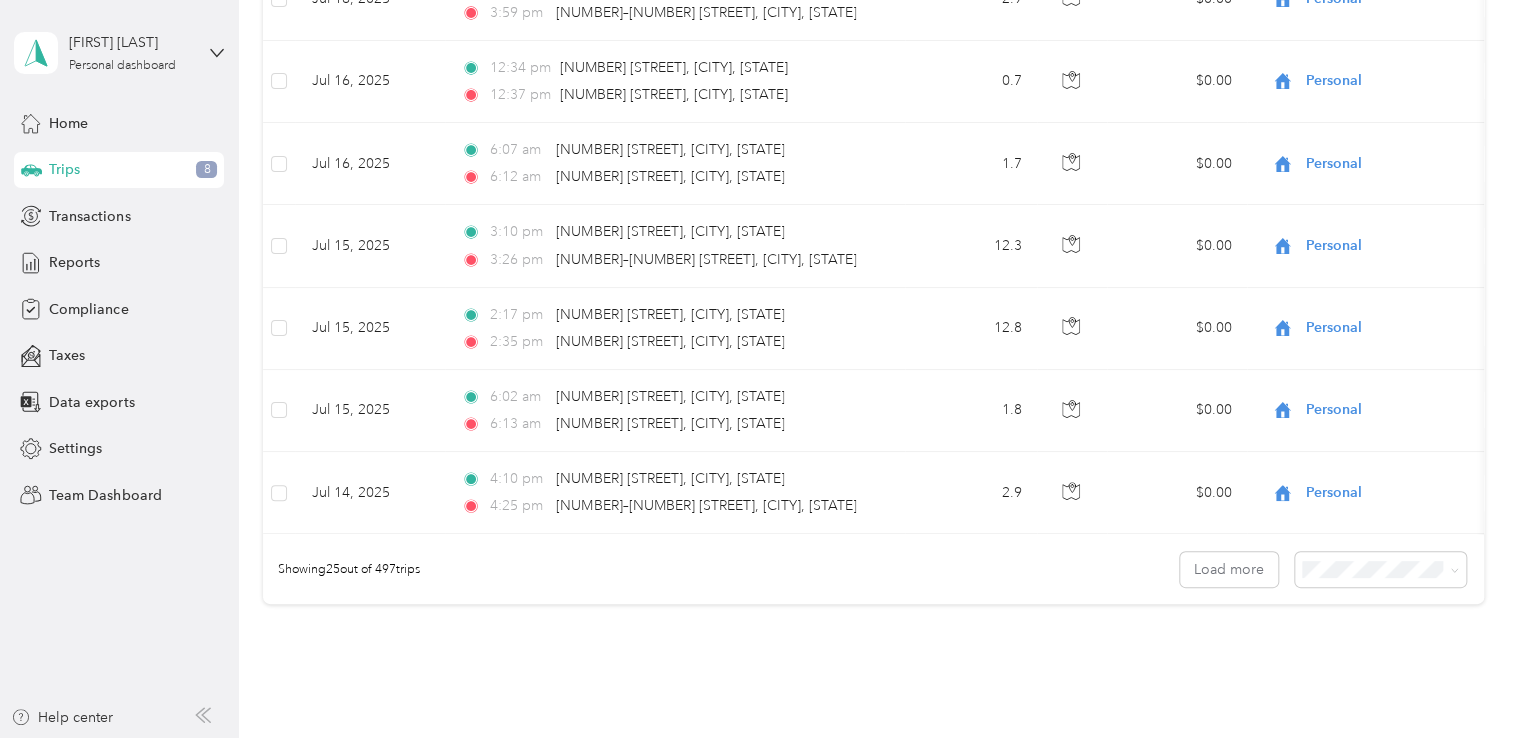 scroll, scrollTop: 1877, scrollLeft: 0, axis: vertical 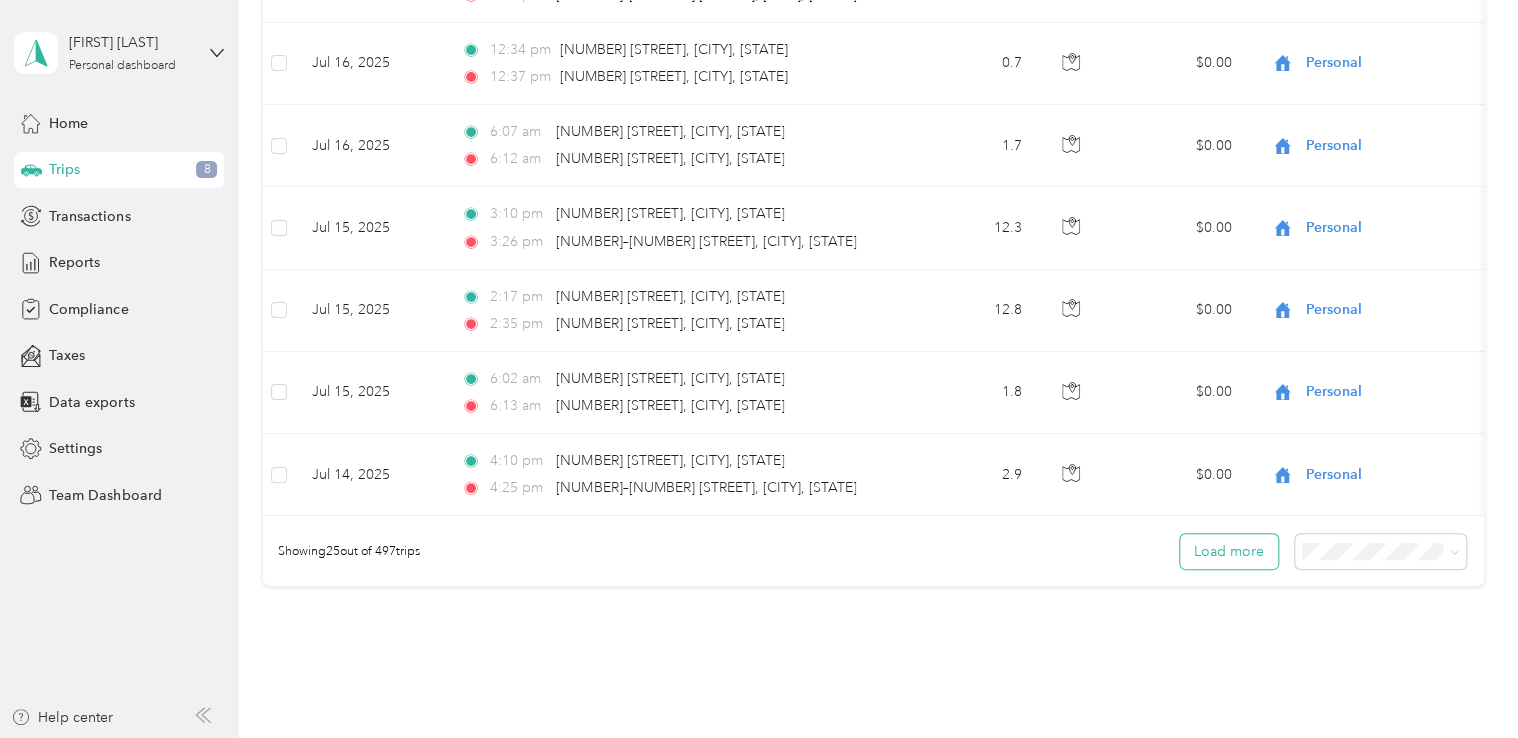 click on "Load more" at bounding box center [1229, 551] 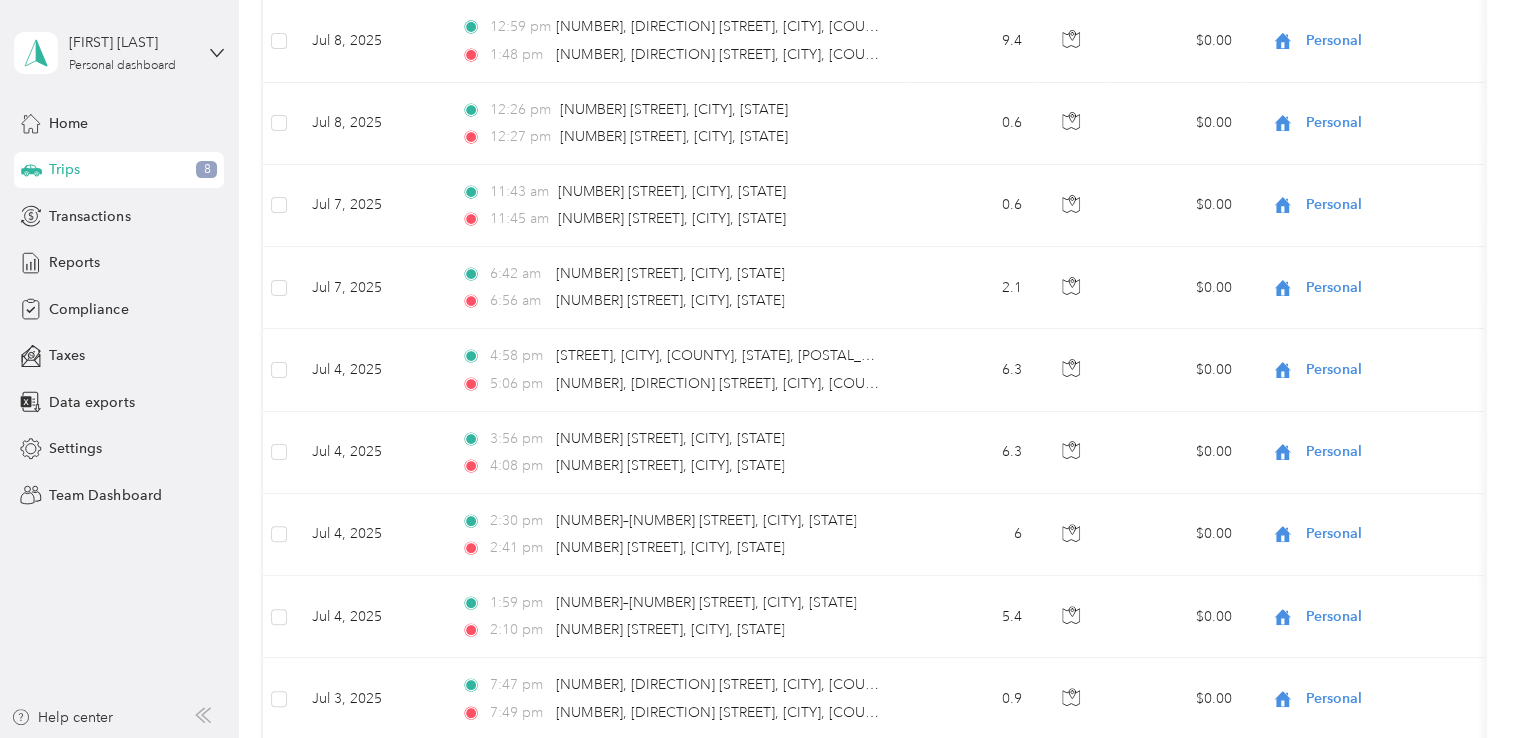 scroll, scrollTop: 3912, scrollLeft: 0, axis: vertical 